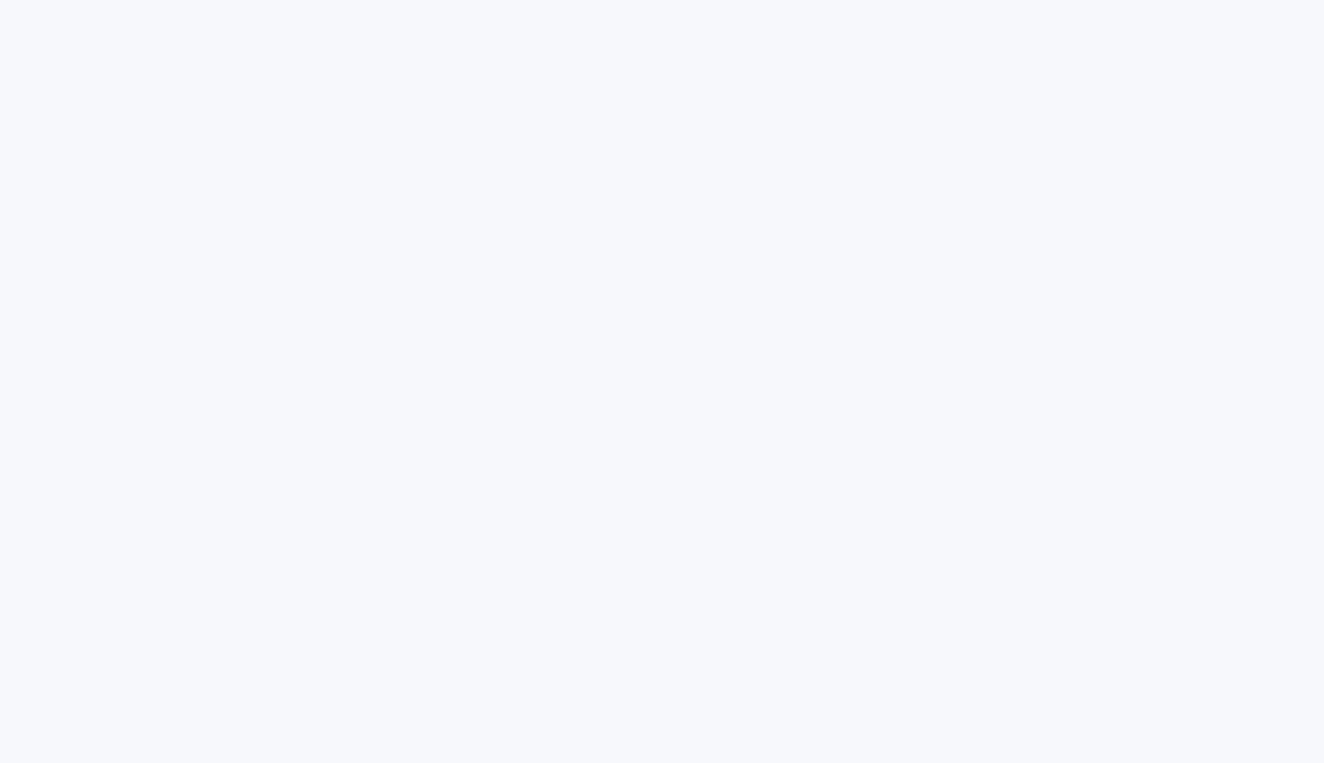 scroll, scrollTop: 0, scrollLeft: 0, axis: both 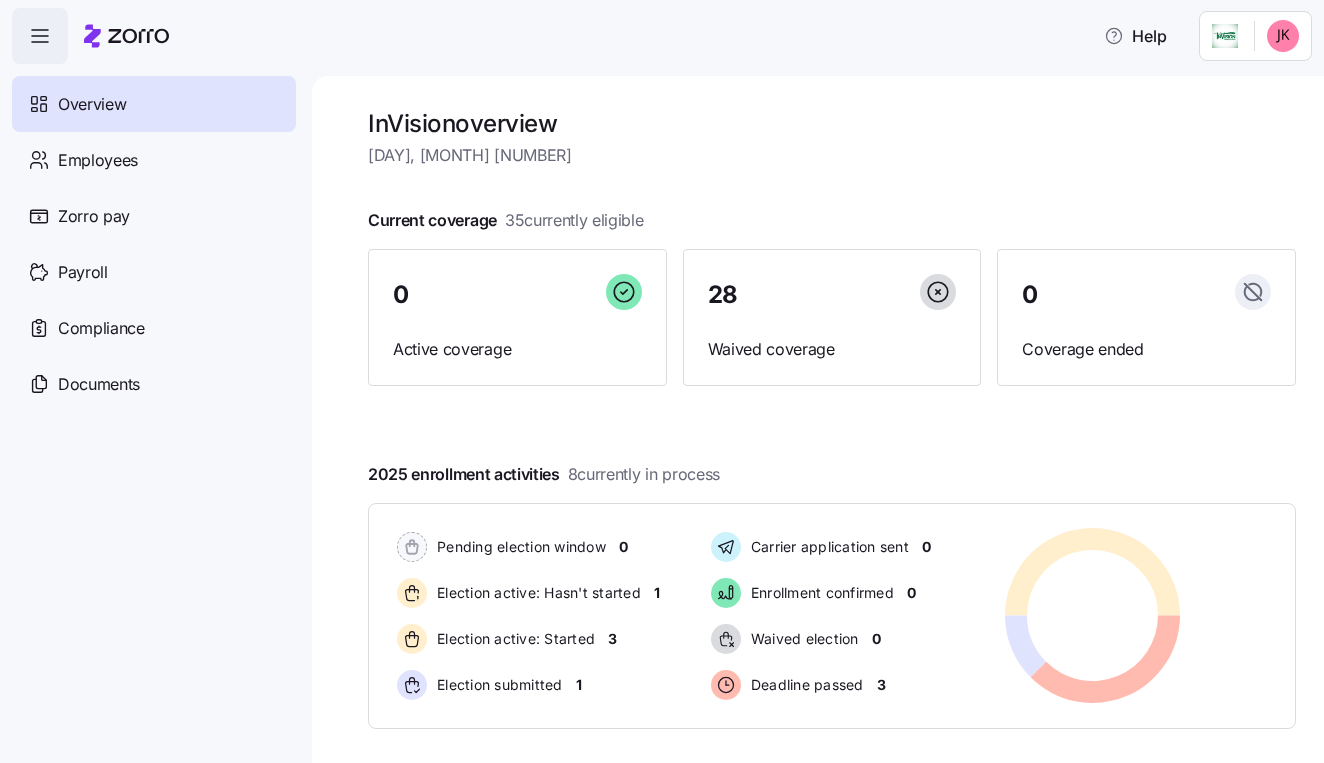 click at bounding box center (40, 36) 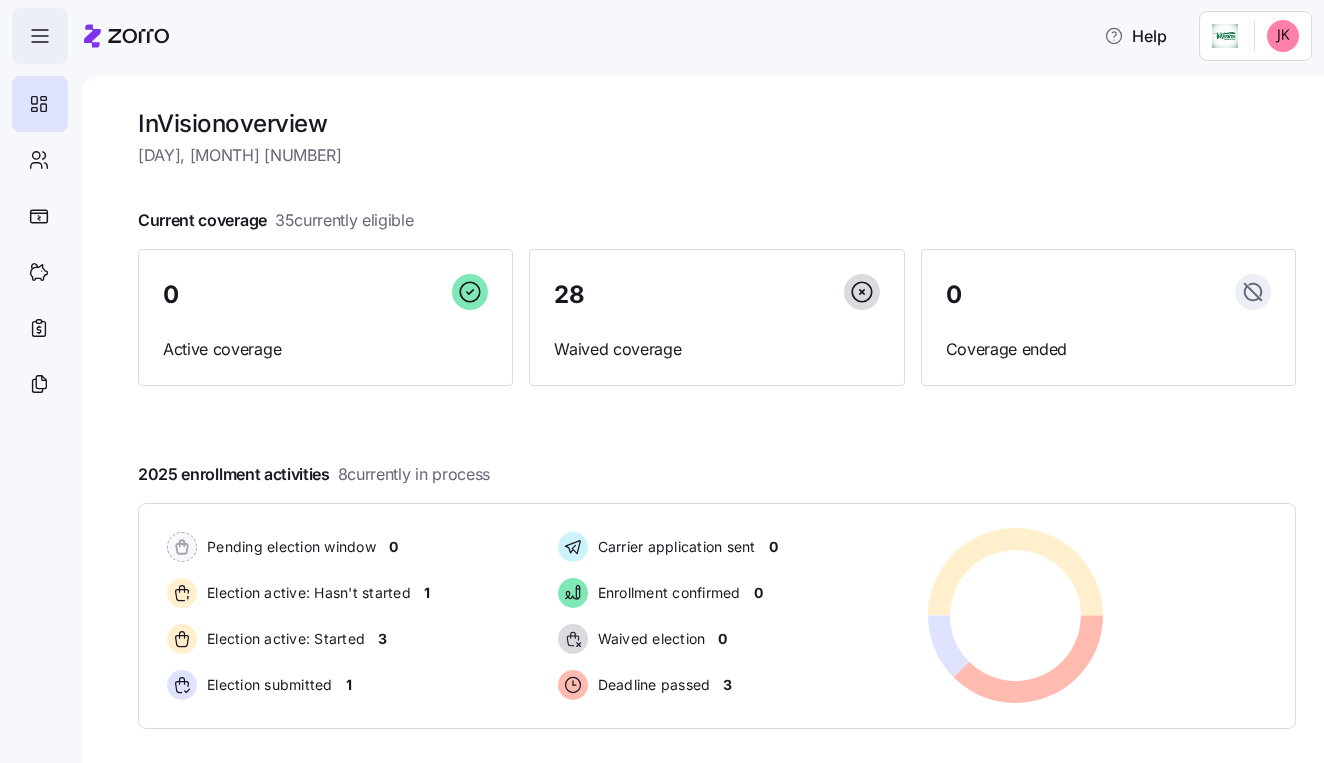 click at bounding box center [40, 36] 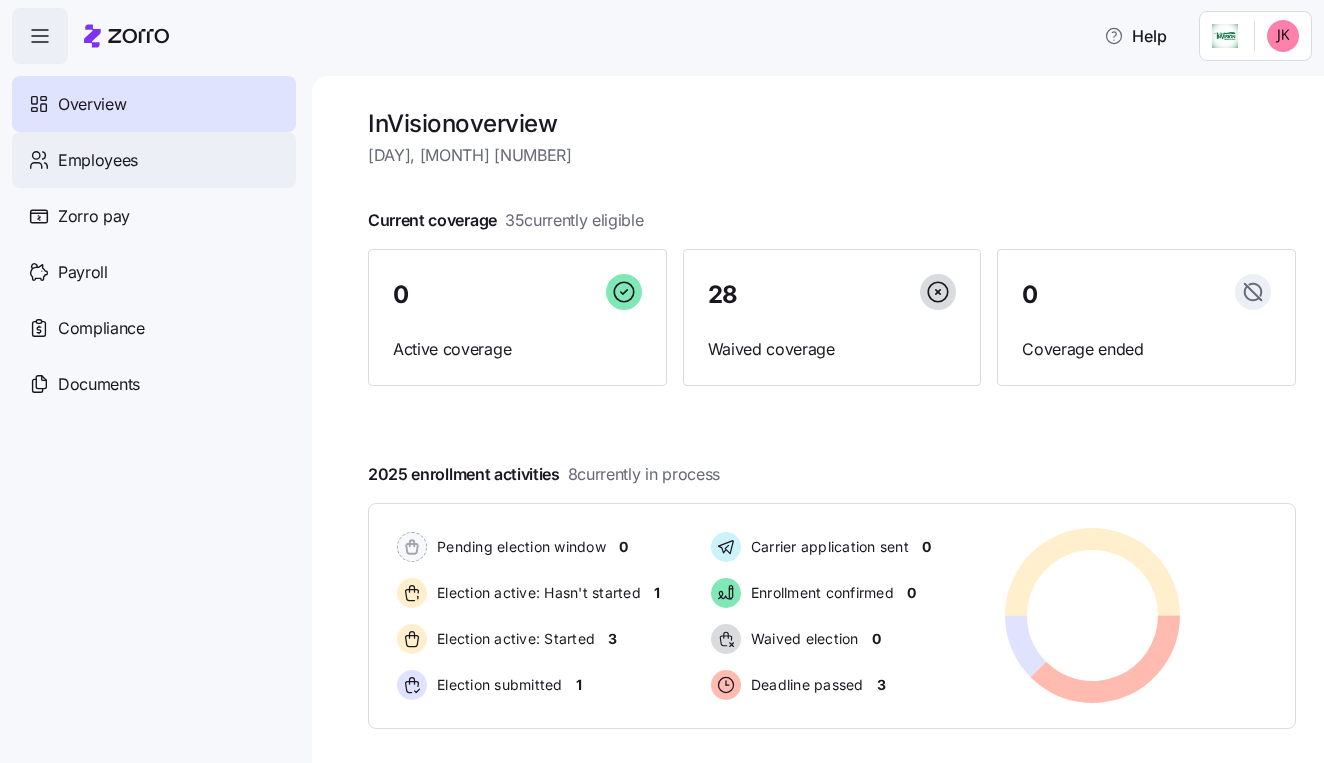 click on "Employees" at bounding box center [98, 160] 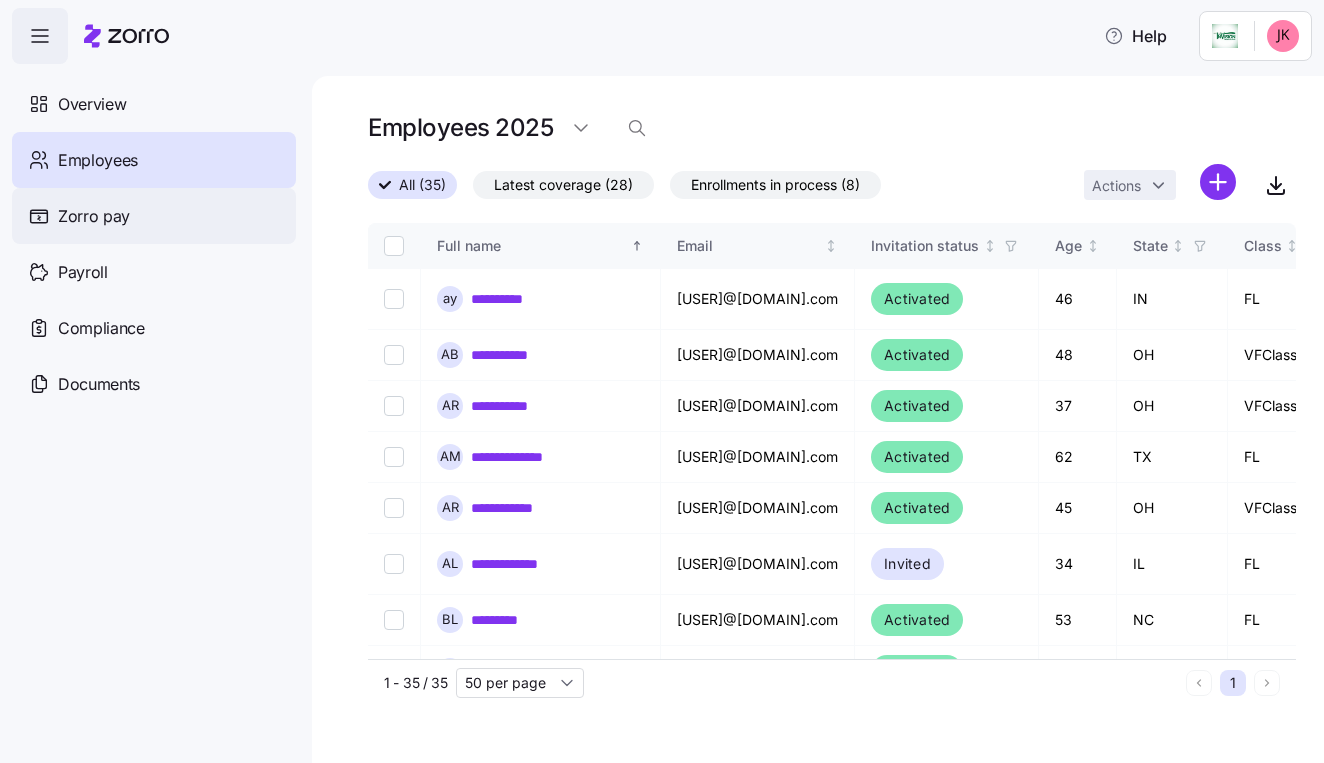 click on "Zorro pay" at bounding box center (154, 216) 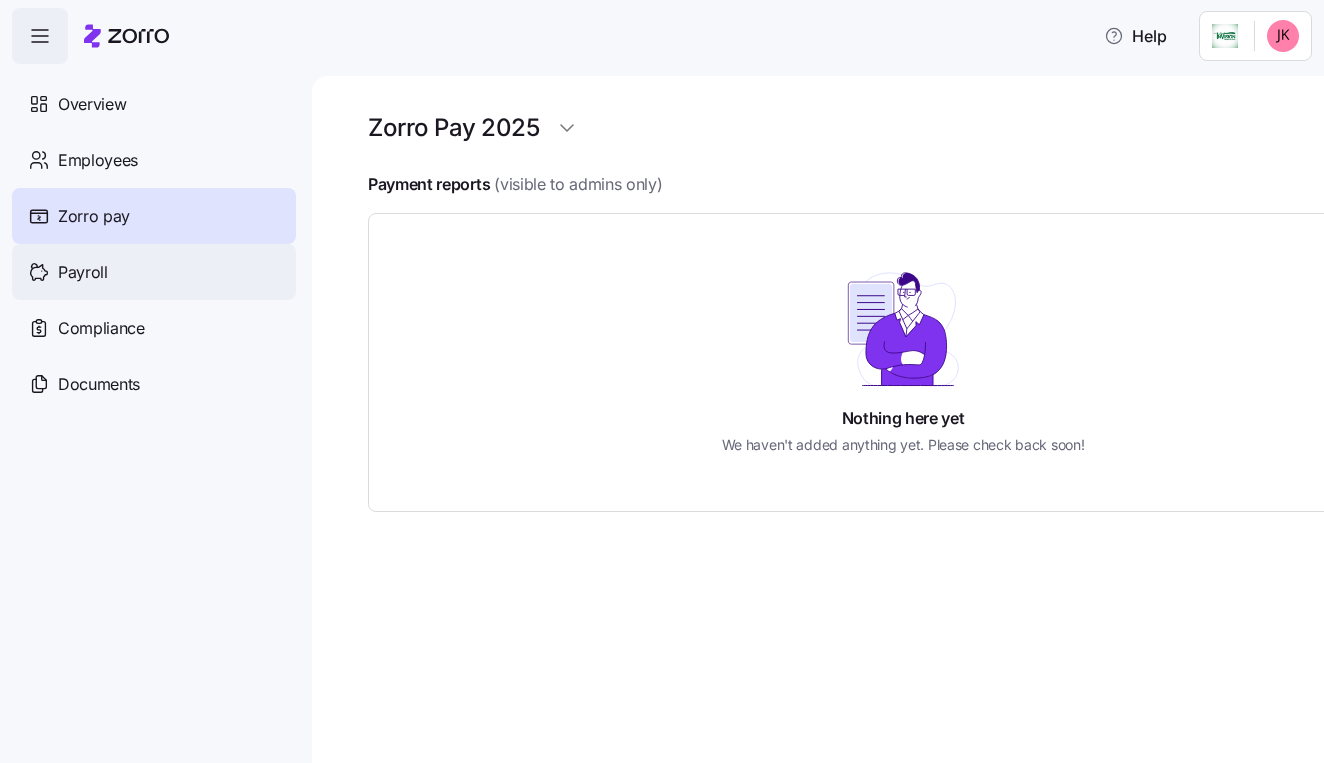 click on "Payroll" at bounding box center [83, 272] 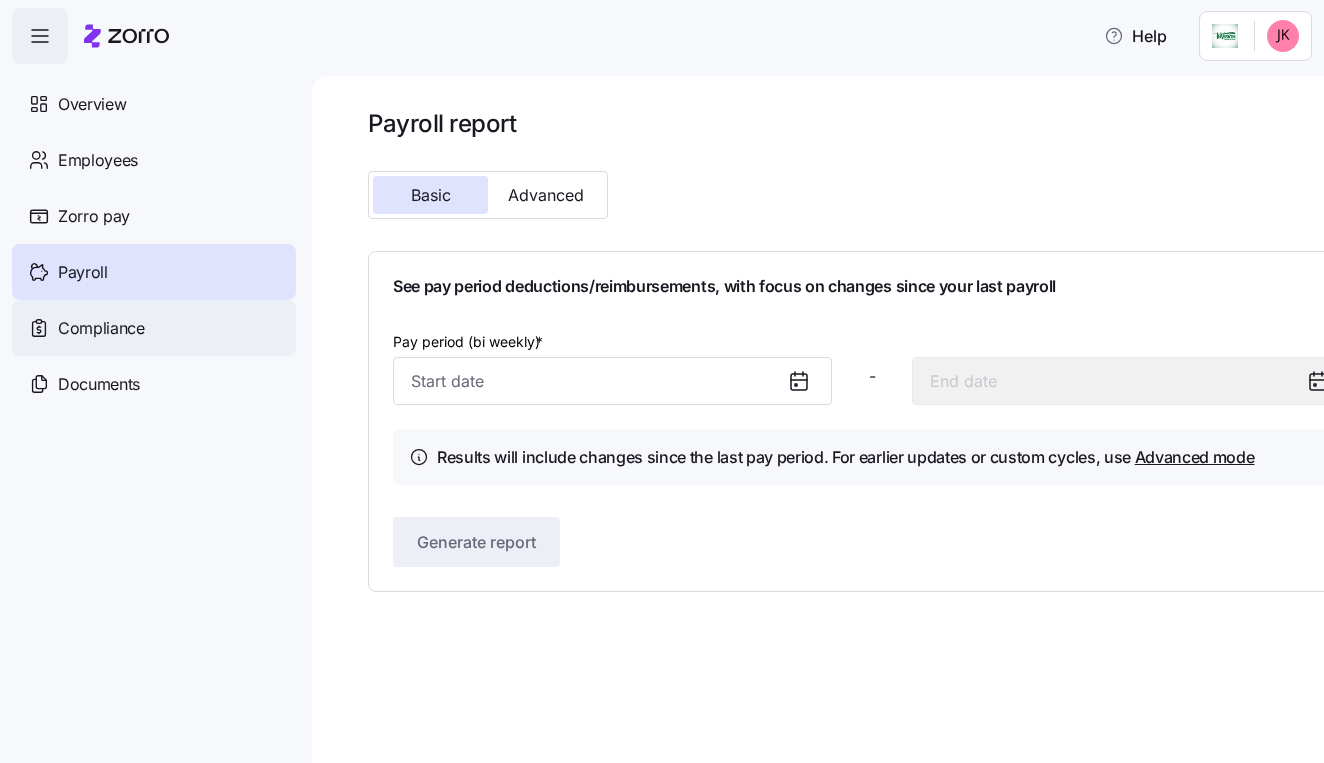 click on "Compliance" at bounding box center [101, 328] 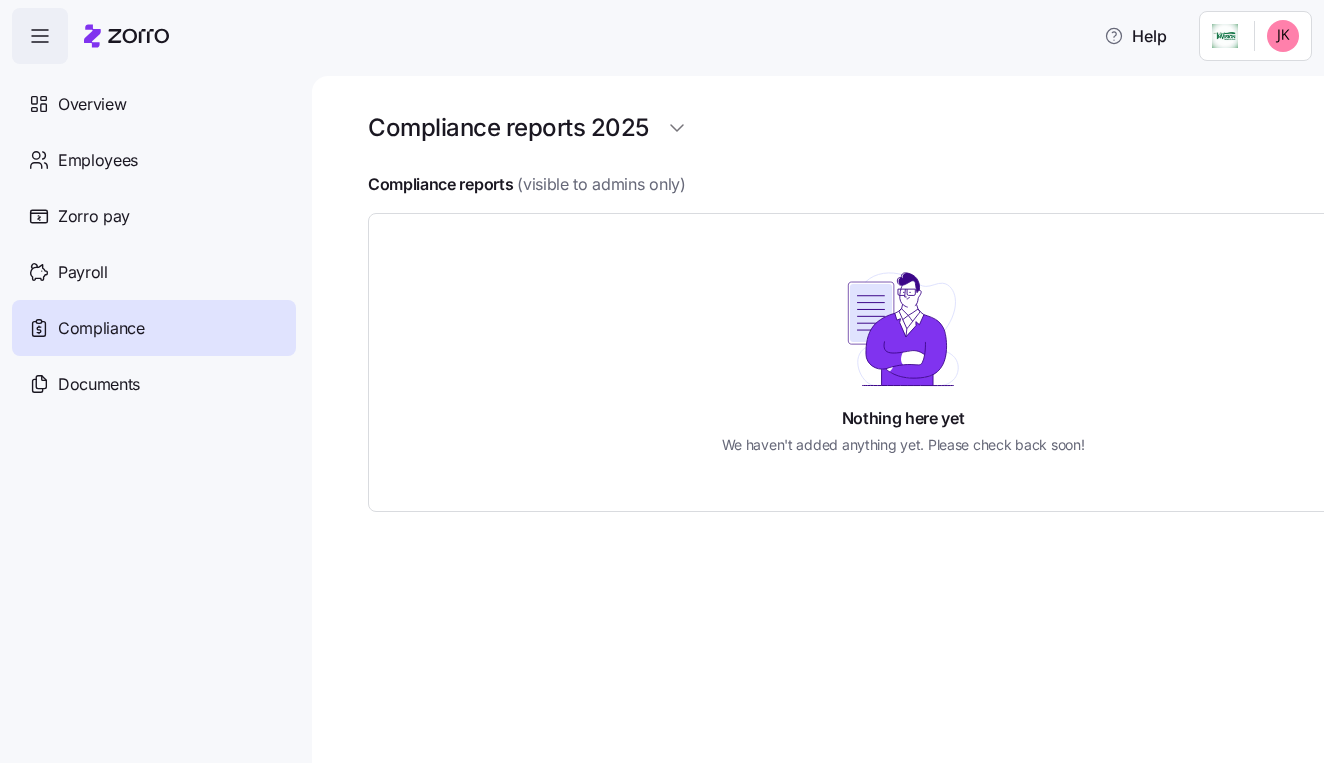 click on "Documents" at bounding box center [154, 384] 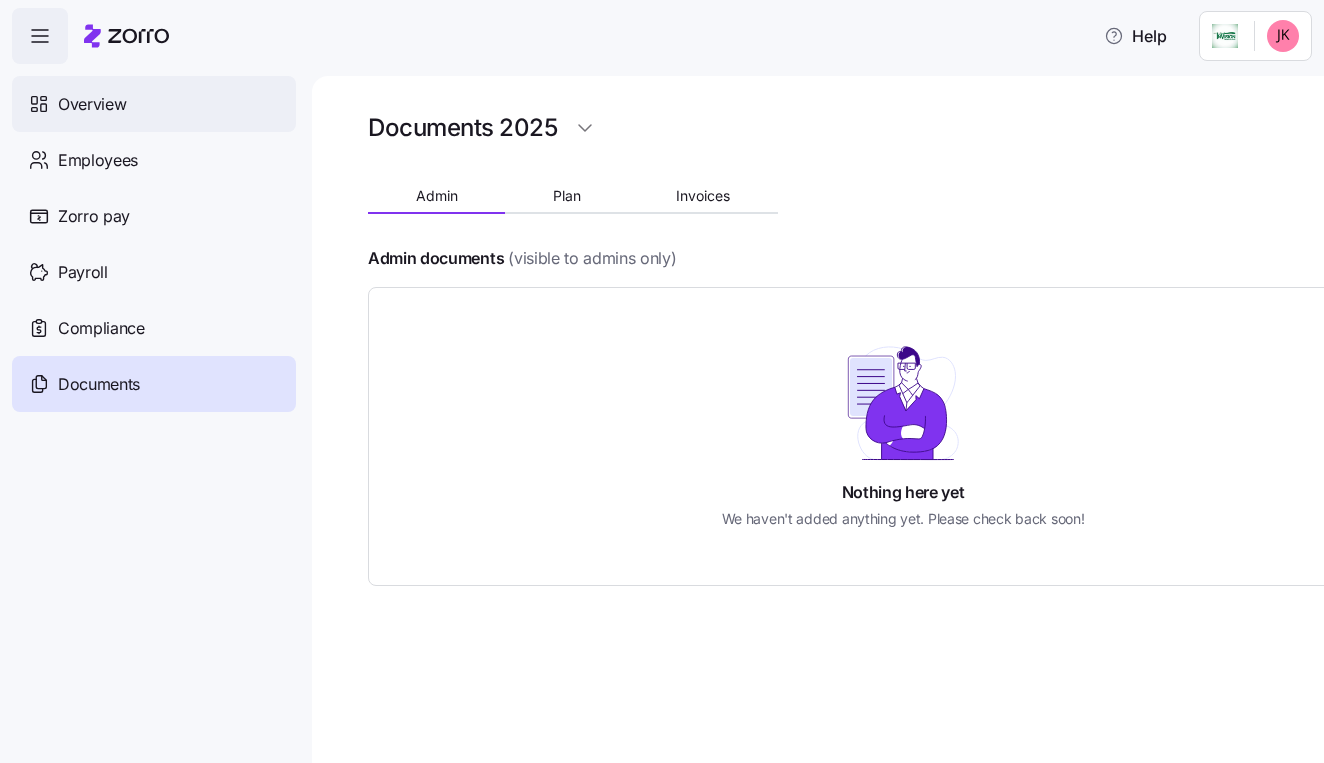 click on "Overview" at bounding box center (154, 104) 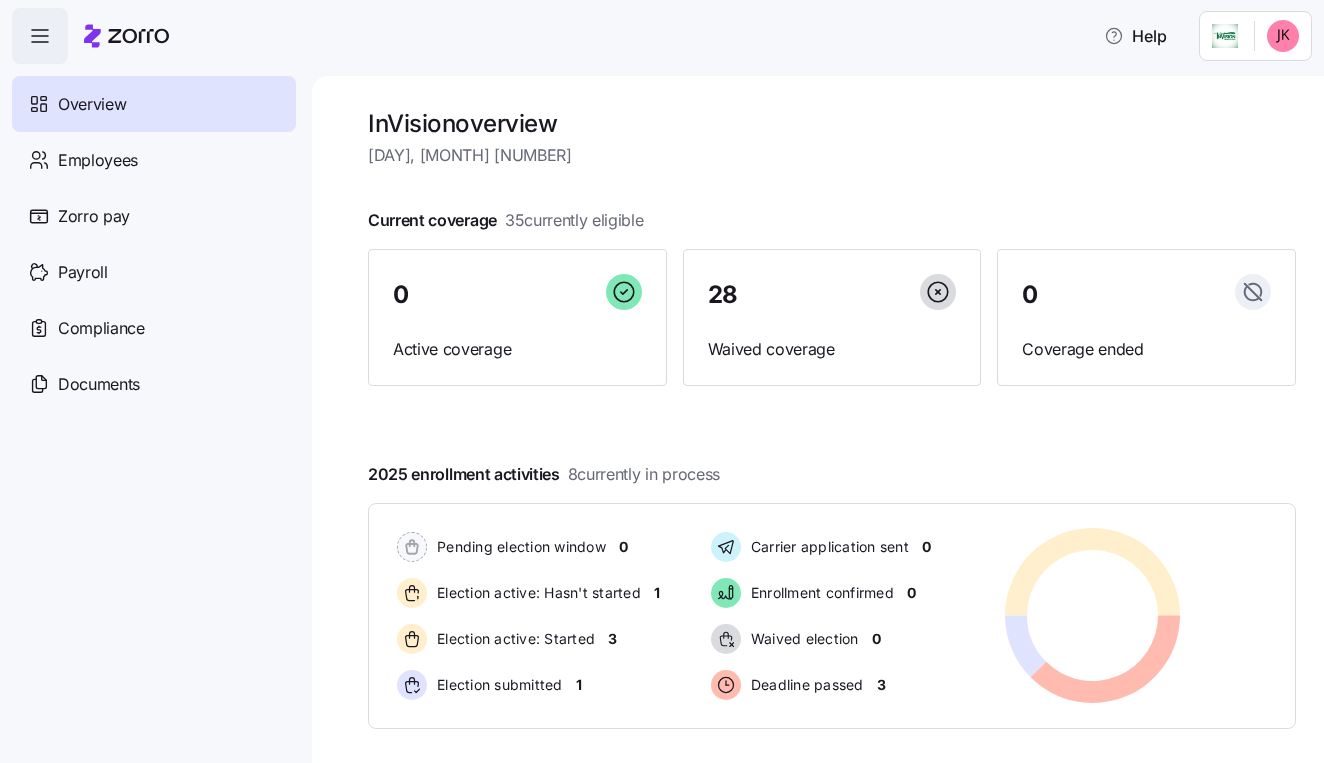 scroll, scrollTop: 0, scrollLeft: 0, axis: both 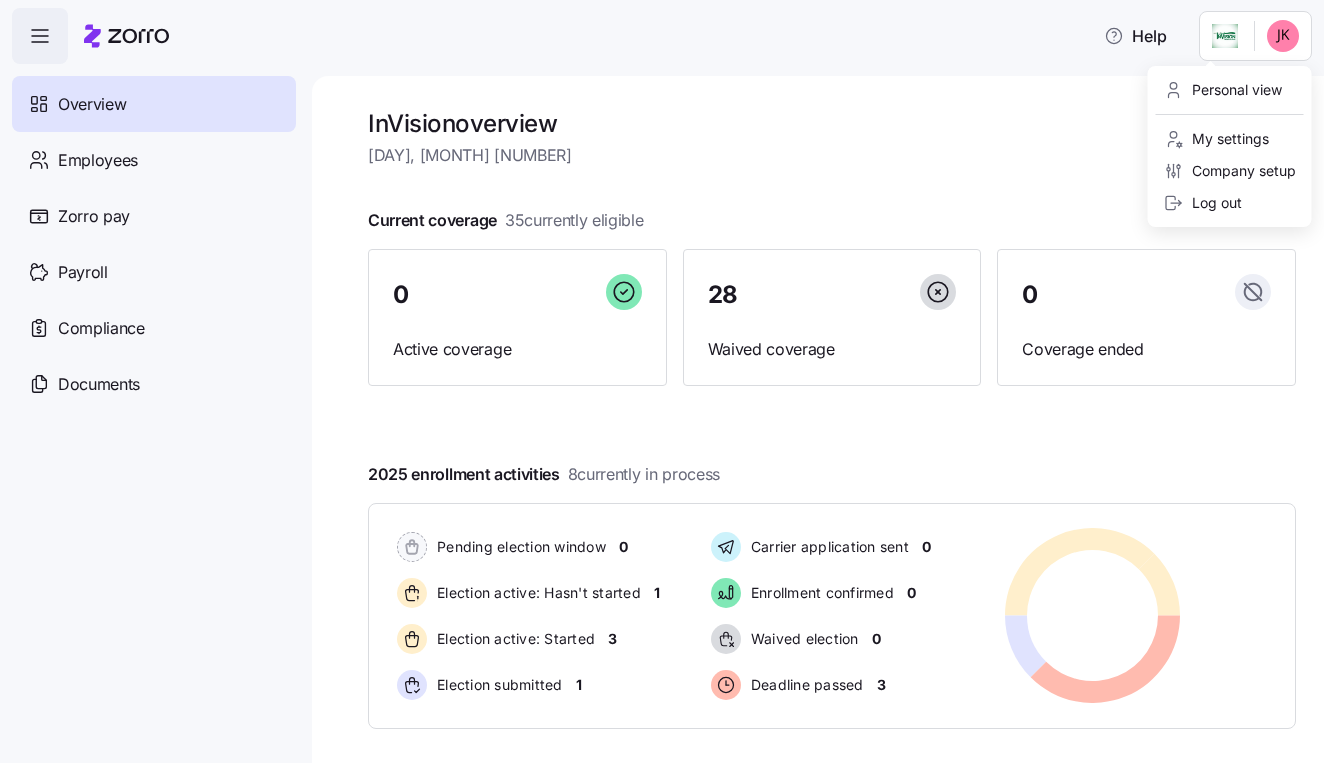 click on "Help Overview Employees Zorro pay Payroll Compliance Documents InVision overview [DAY], [MONTH] [NUMBER] Current coverage [NUMBER] currently eligible [NUMBER] Active coverage [NUMBER] Waived coverage [NUMBER] Coverage ended [YEAR] enrollment activities [NUMBER] currently in process Pending election window [NUMBER] Election active: Hasn't started [NUMBER] Election active: Started [NUMBER] Election submitted [NUMBER] Carrier application sent [NUMBER] Enrollment confirmed [NUMBER] Waived election [NUMBER] Deadline passed [NUMBER] Pending election window [NUMBER] Election active: Hasn't started [NUMBER] Election active: Started [NUMBER] Election submitted [NUMBER] Carrier application sent [NUMBER] Enrollment confirmed [NUMBER] Waived election [NUMBER] Deadline passed [NUMBER] Quick actions Add employee View invoices Run payroll Need help? Visit our help center See what’s new on our blog Company Overview | Zorro Personal view My settings Company setup Log out" at bounding box center [662, 375] 